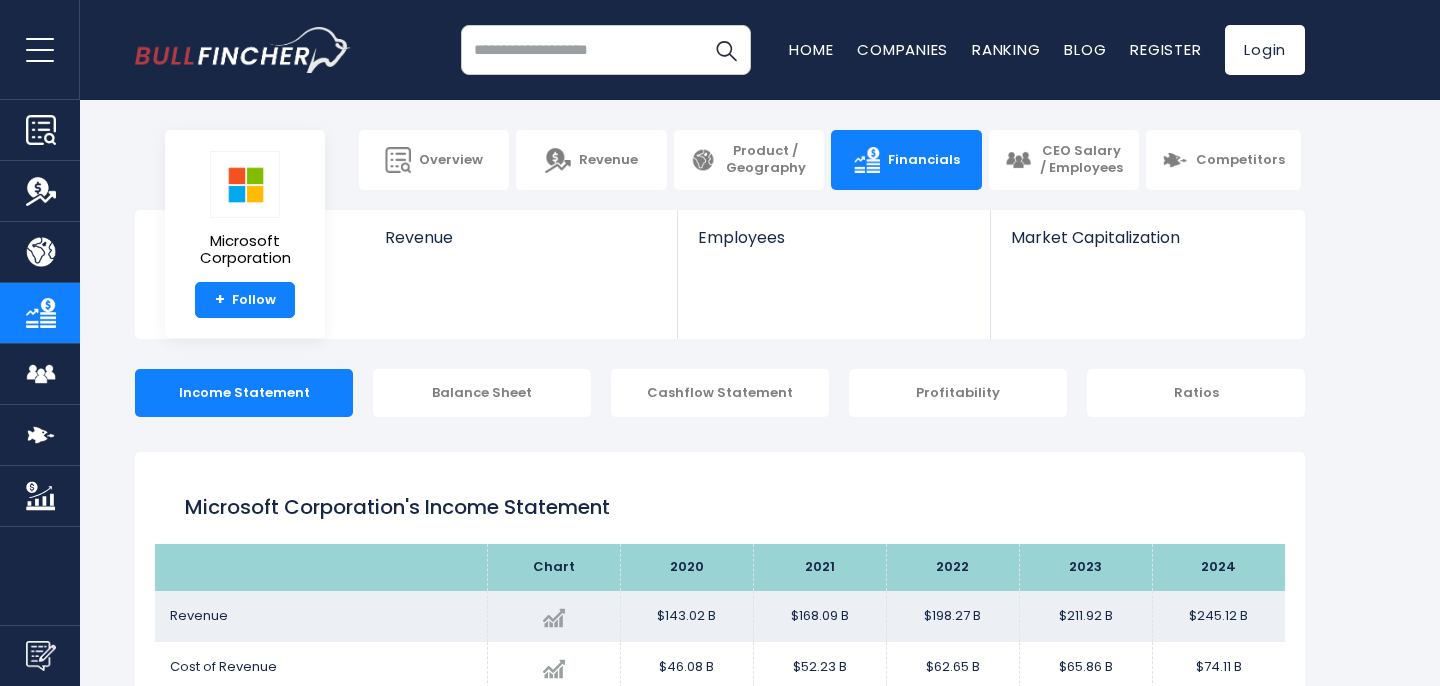 scroll, scrollTop: 0, scrollLeft: 0, axis: both 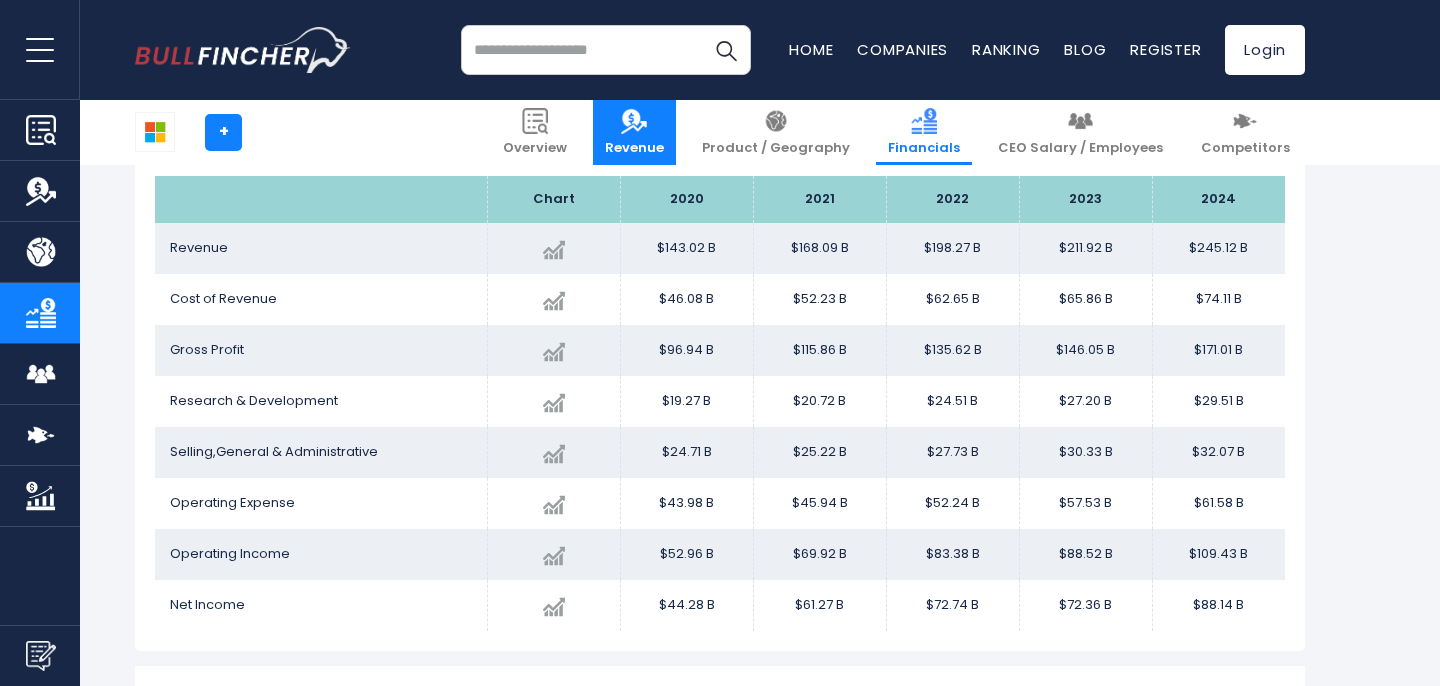 click on "Revenue" at bounding box center [634, 148] 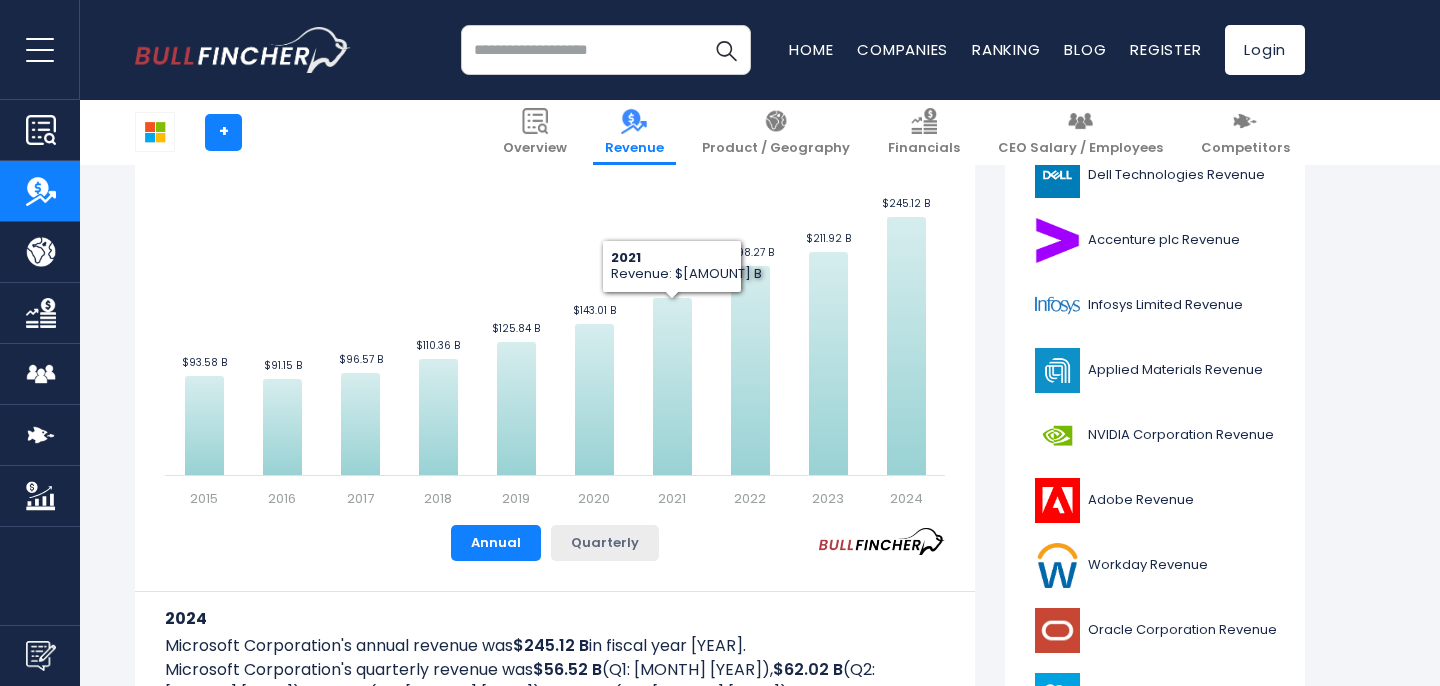 scroll, scrollTop: 620, scrollLeft: 0, axis: vertical 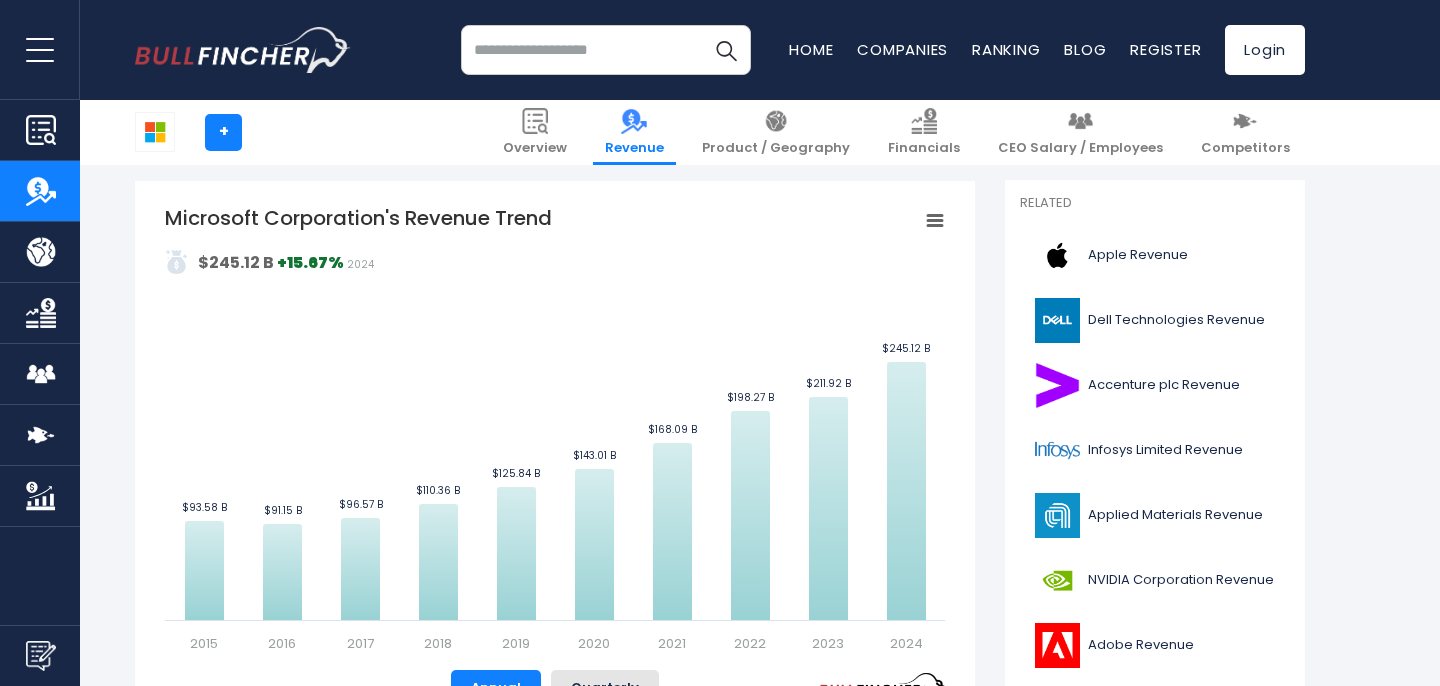 click 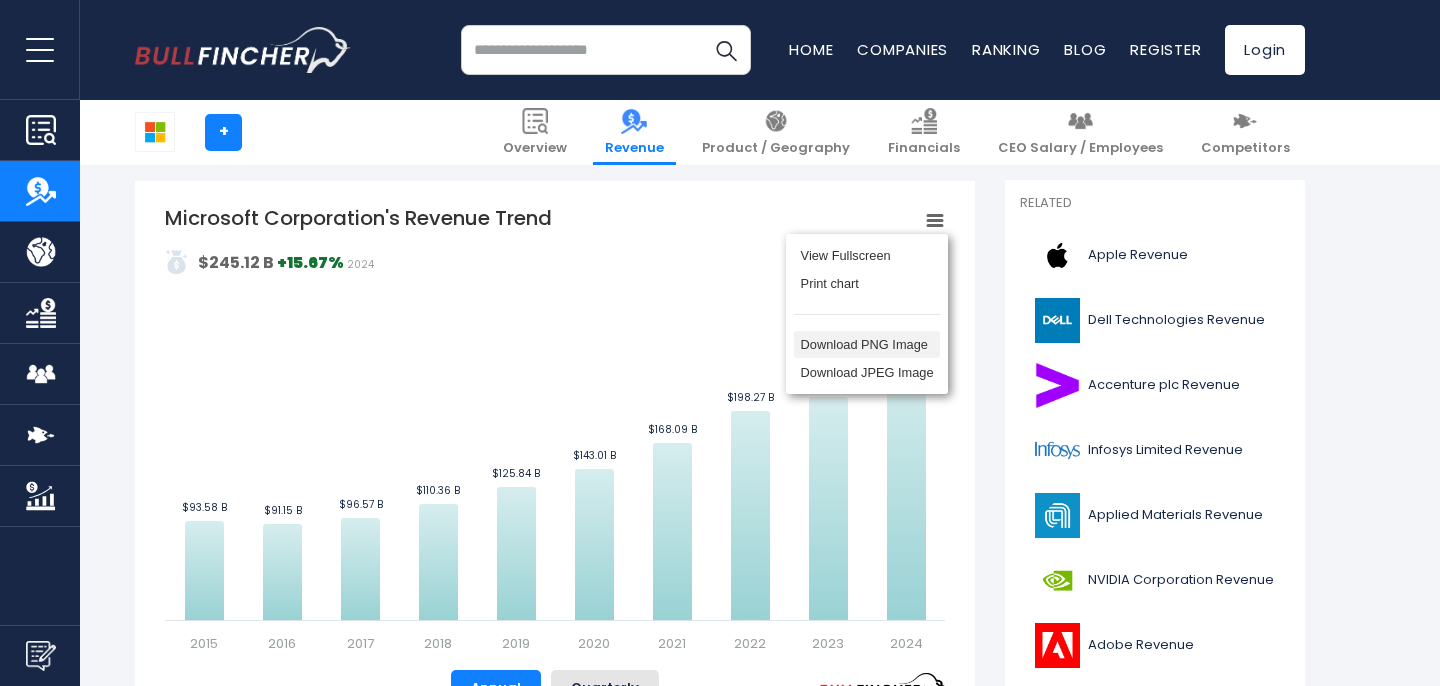 click on "Download PNG Image" at bounding box center (867, 345) 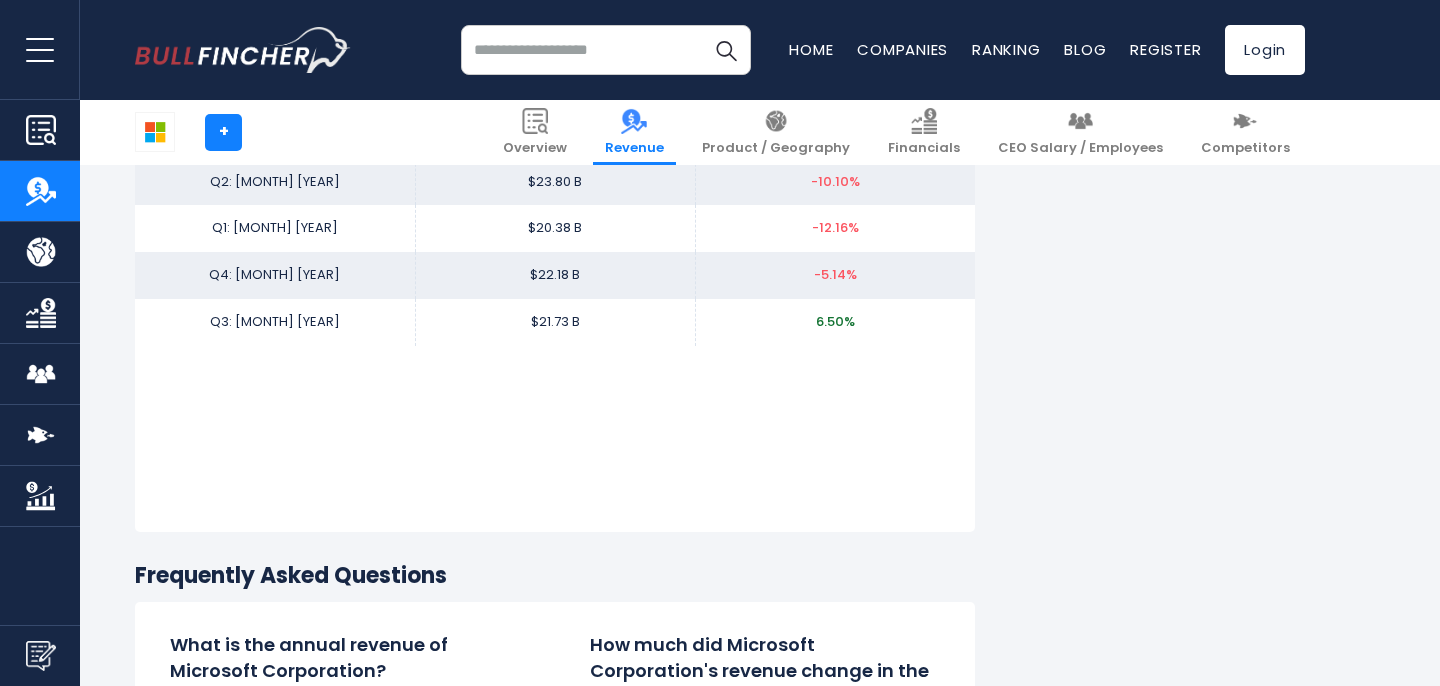 scroll, scrollTop: 4507, scrollLeft: 0, axis: vertical 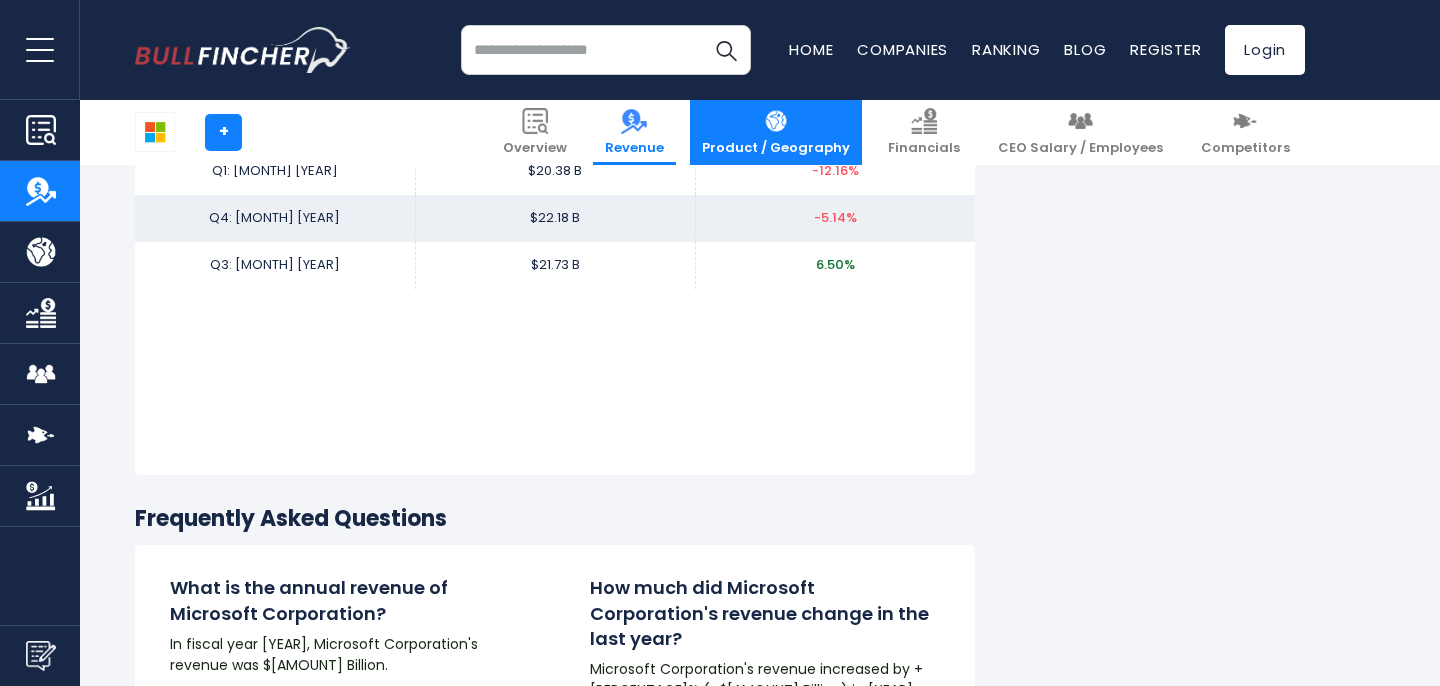 click on "Product / Geography" at bounding box center (776, 148) 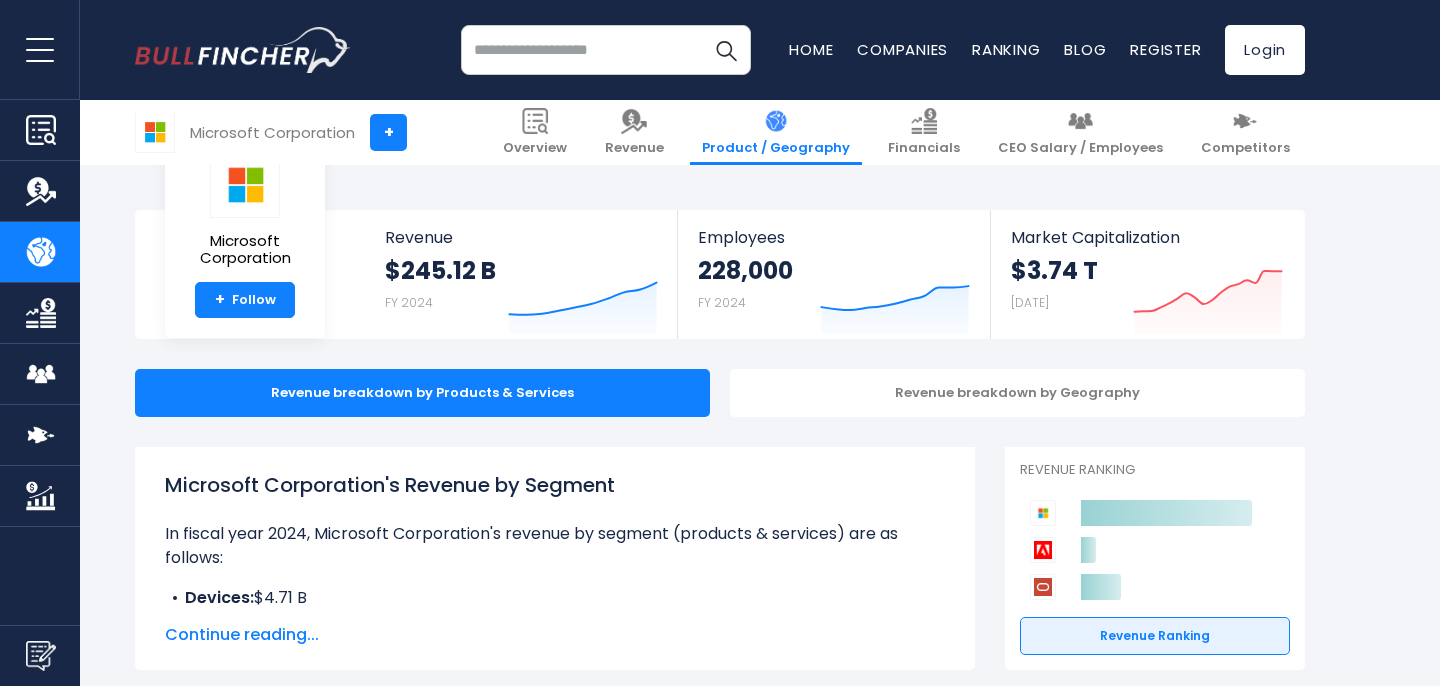 scroll, scrollTop: 302, scrollLeft: 0, axis: vertical 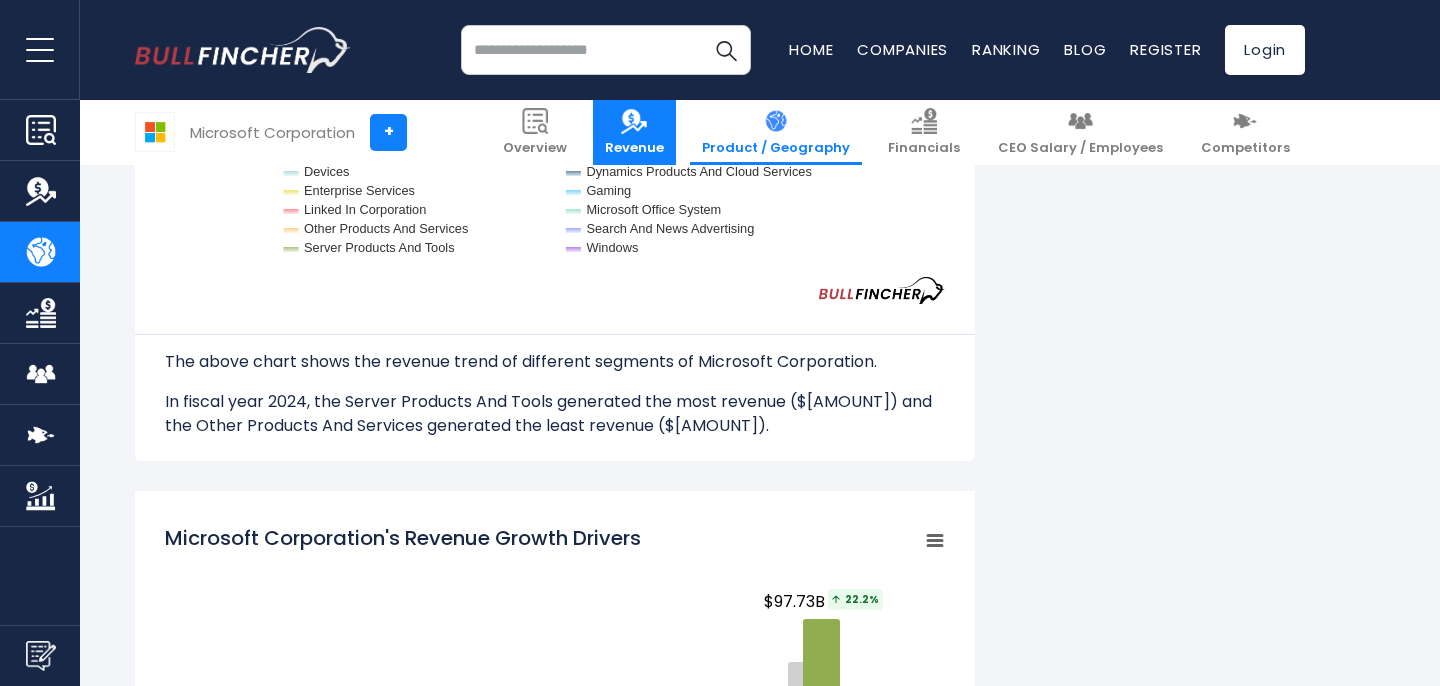 click on "Revenue" at bounding box center (634, 148) 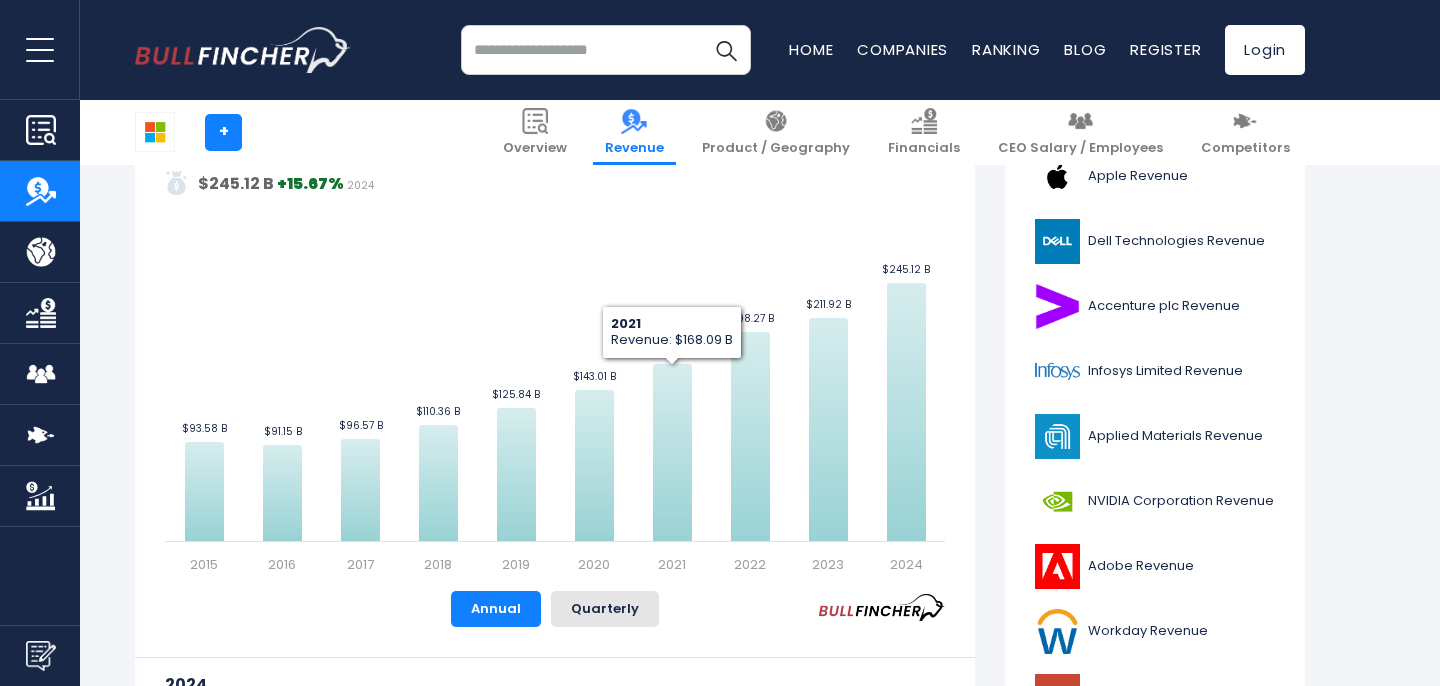 scroll, scrollTop: 520, scrollLeft: 0, axis: vertical 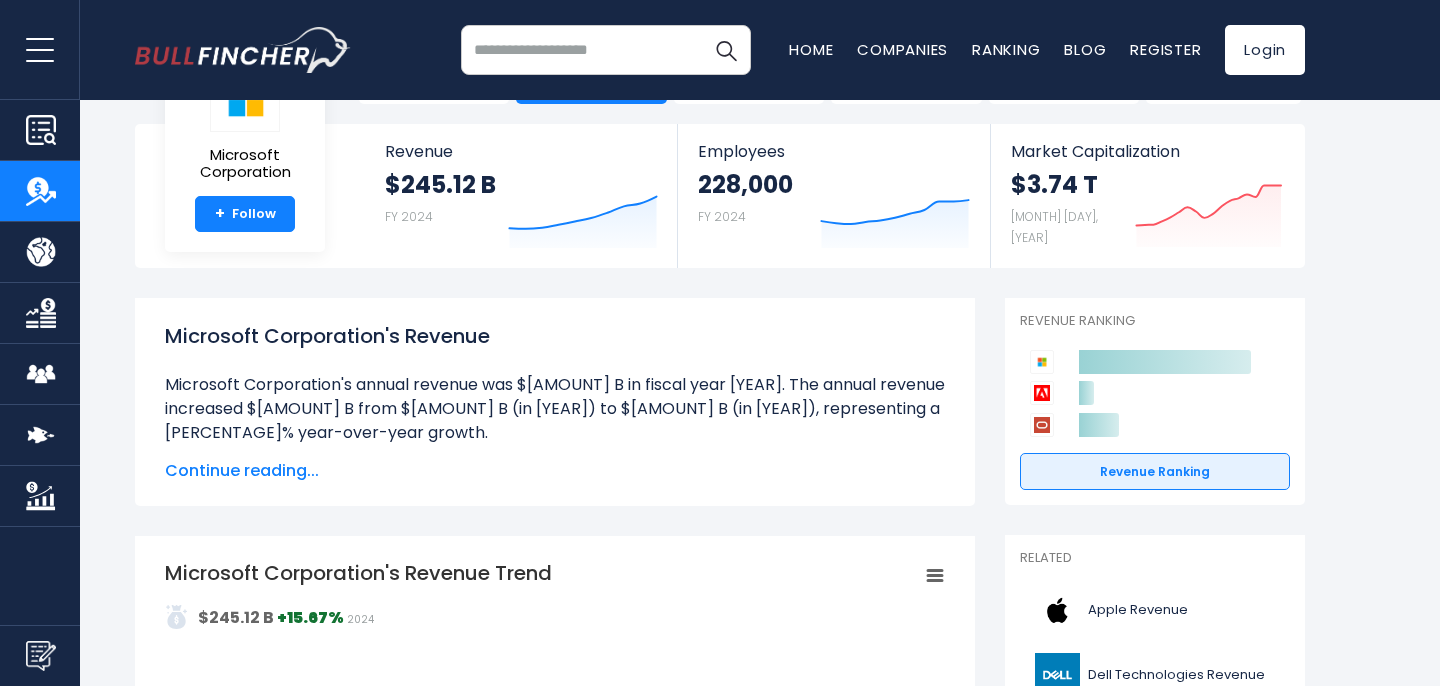 click on "Microsoft Corporation's Revenue Trend" 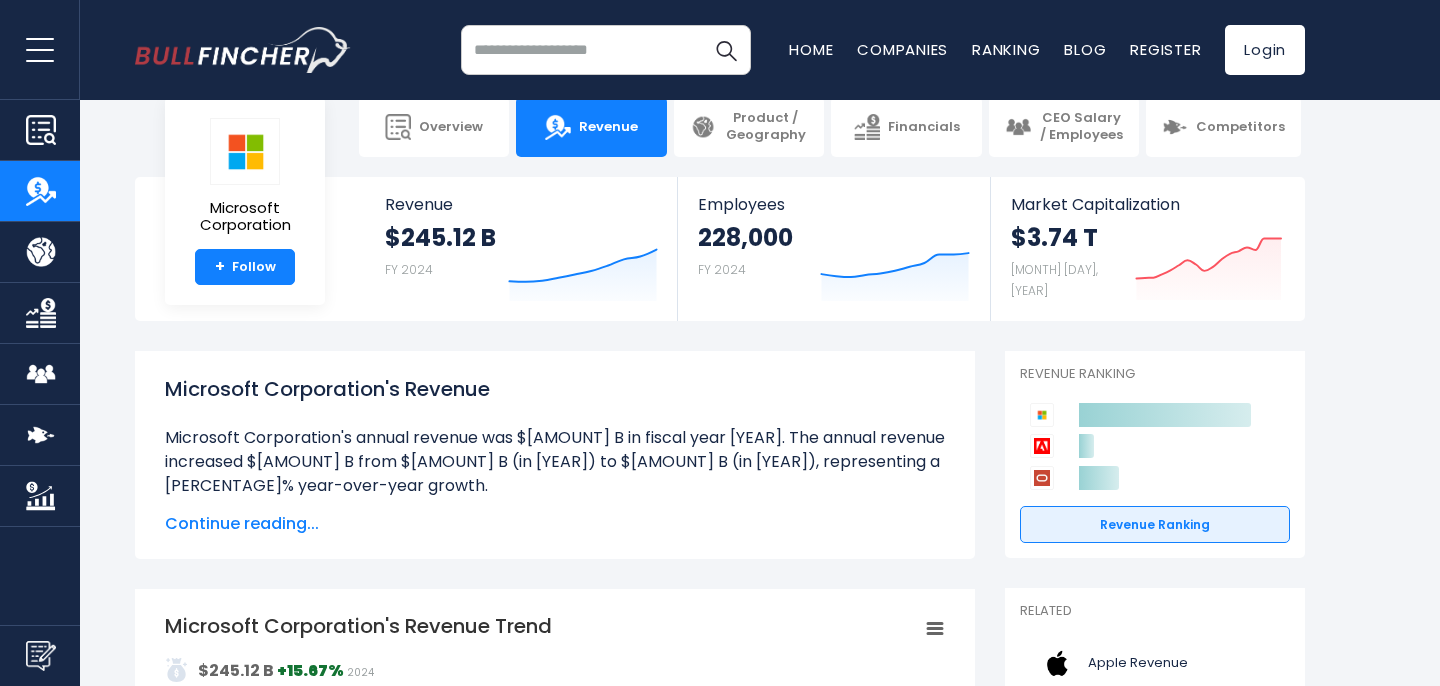 scroll, scrollTop: 0, scrollLeft: 0, axis: both 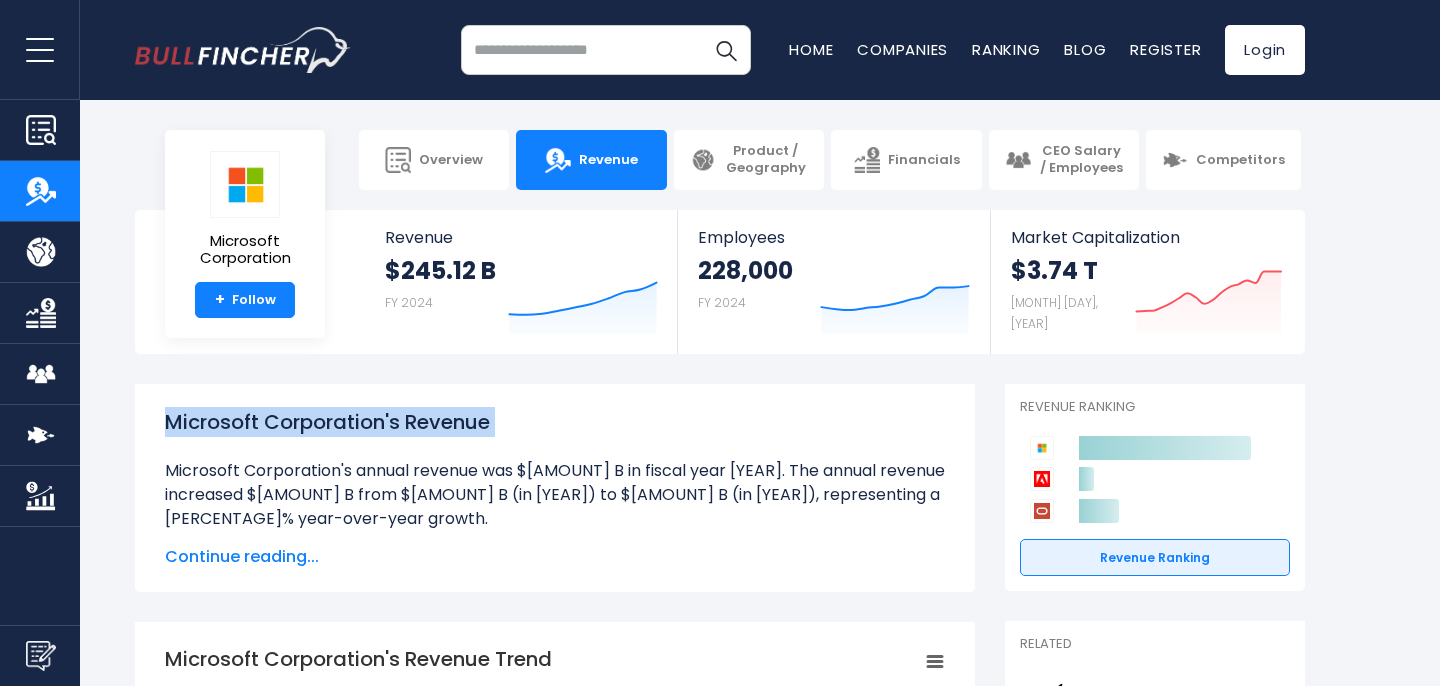 drag, startPoint x: 164, startPoint y: 407, endPoint x: 529, endPoint y: 427, distance: 365.54755 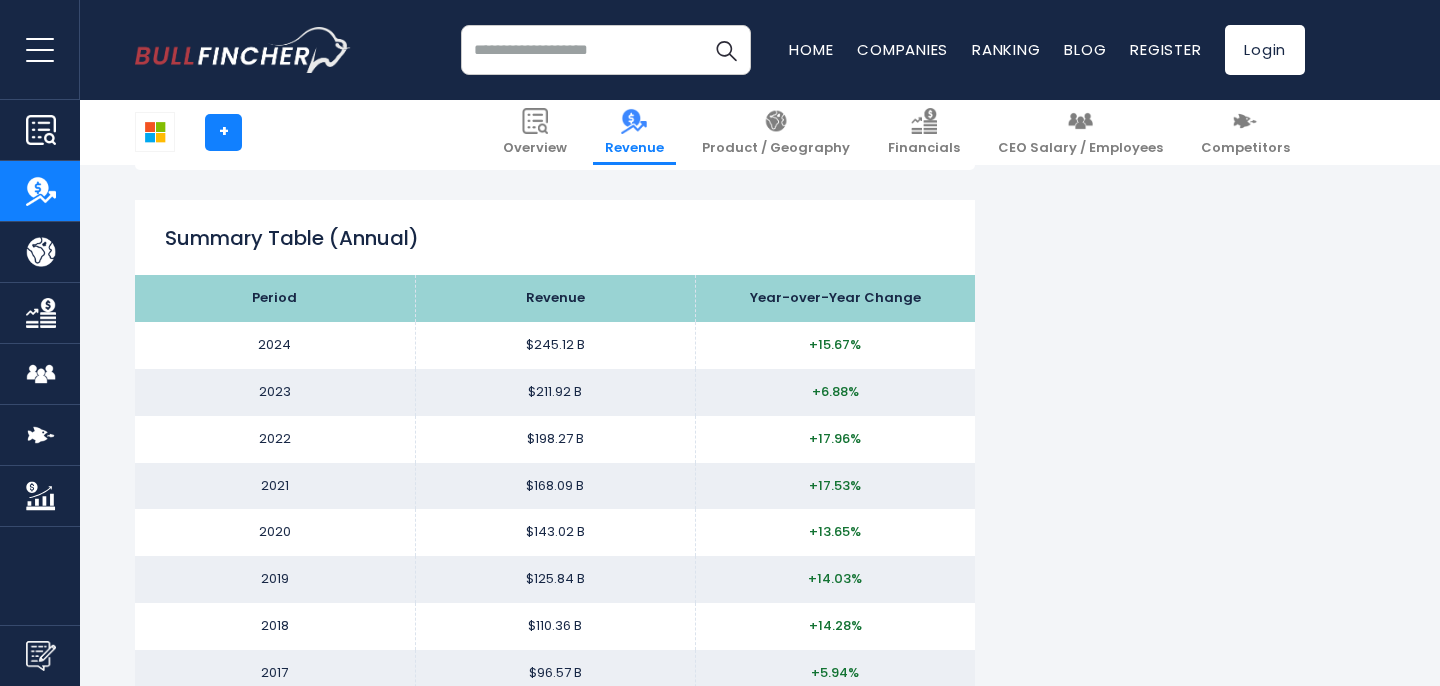 scroll, scrollTop: 1907, scrollLeft: 0, axis: vertical 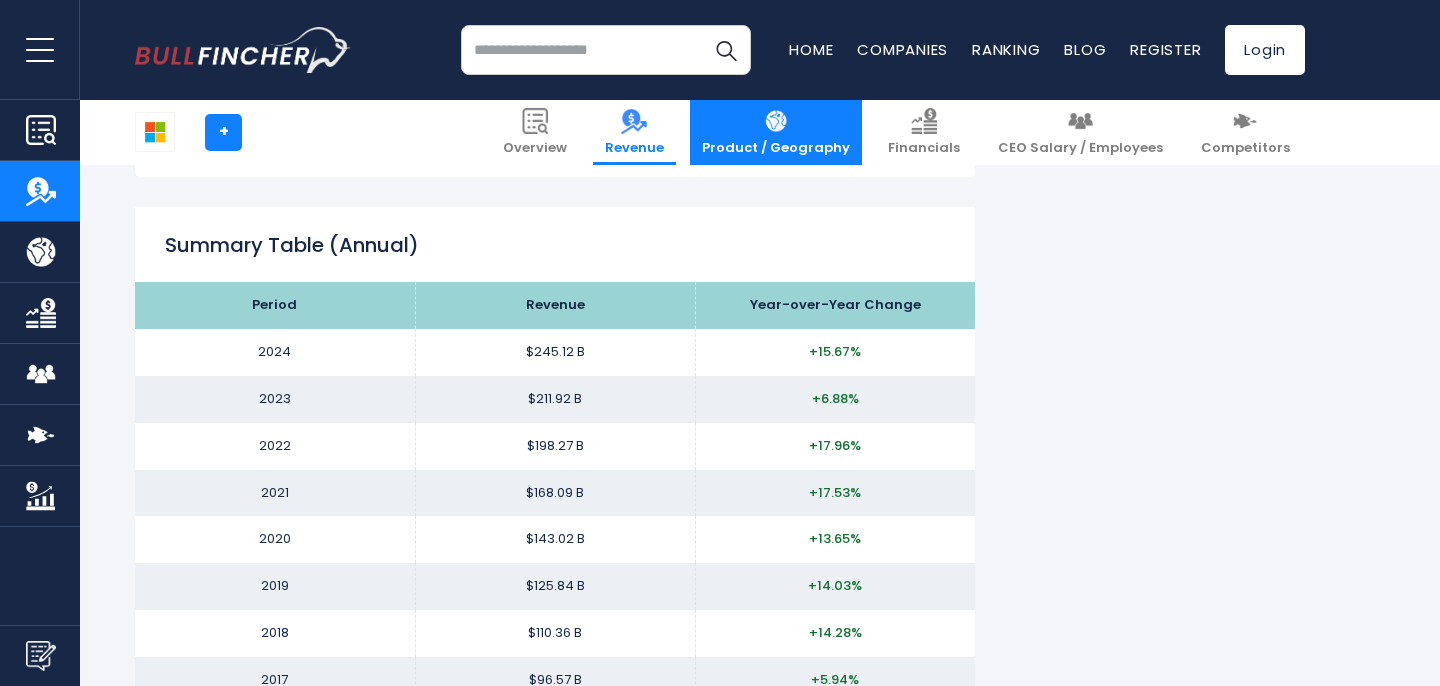 click on "Product / Geography" at bounding box center (776, 148) 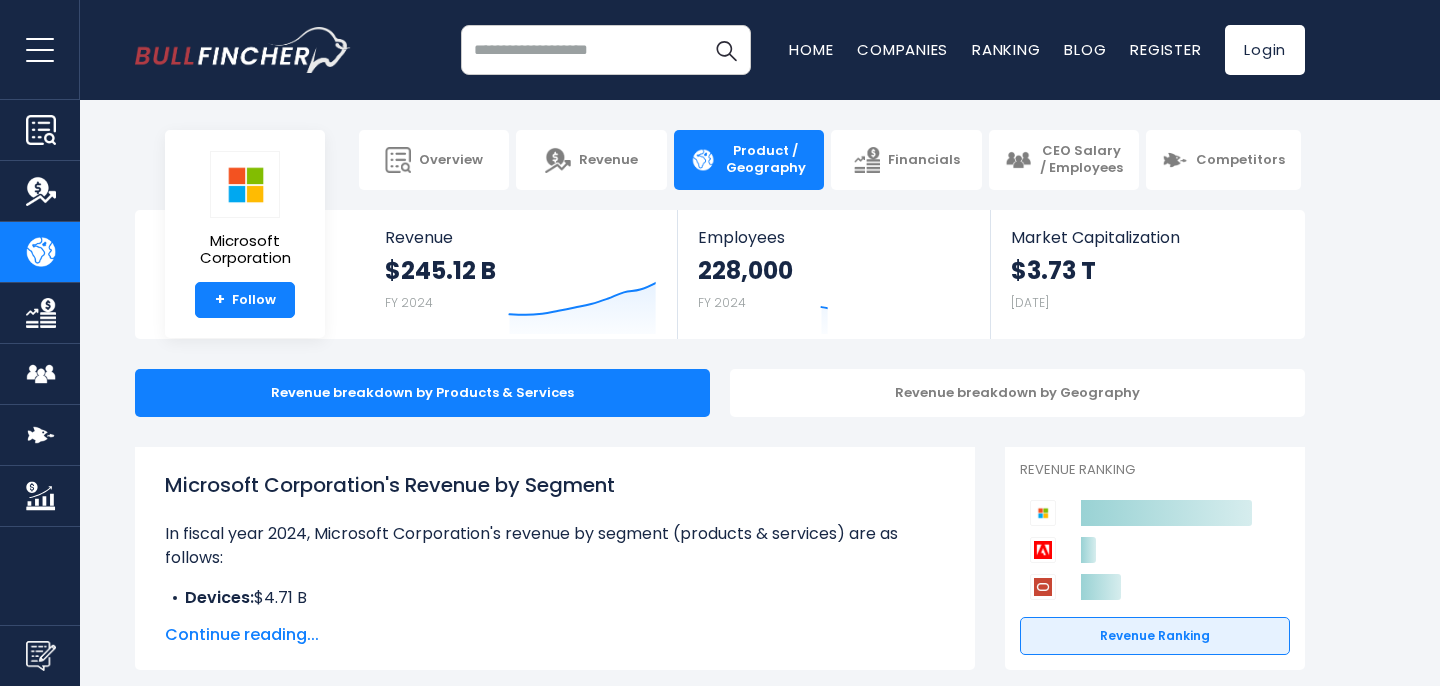 scroll, scrollTop: 0, scrollLeft: 0, axis: both 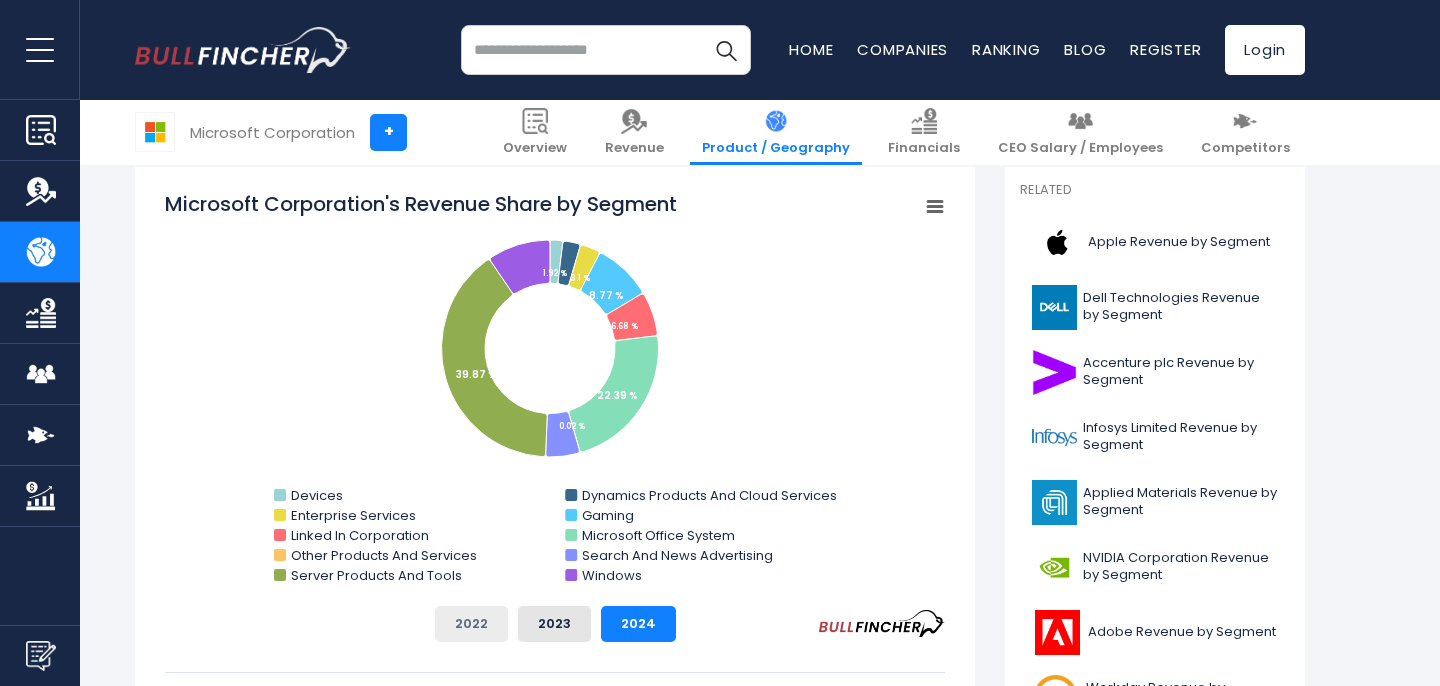 click on "2022" at bounding box center [471, 624] 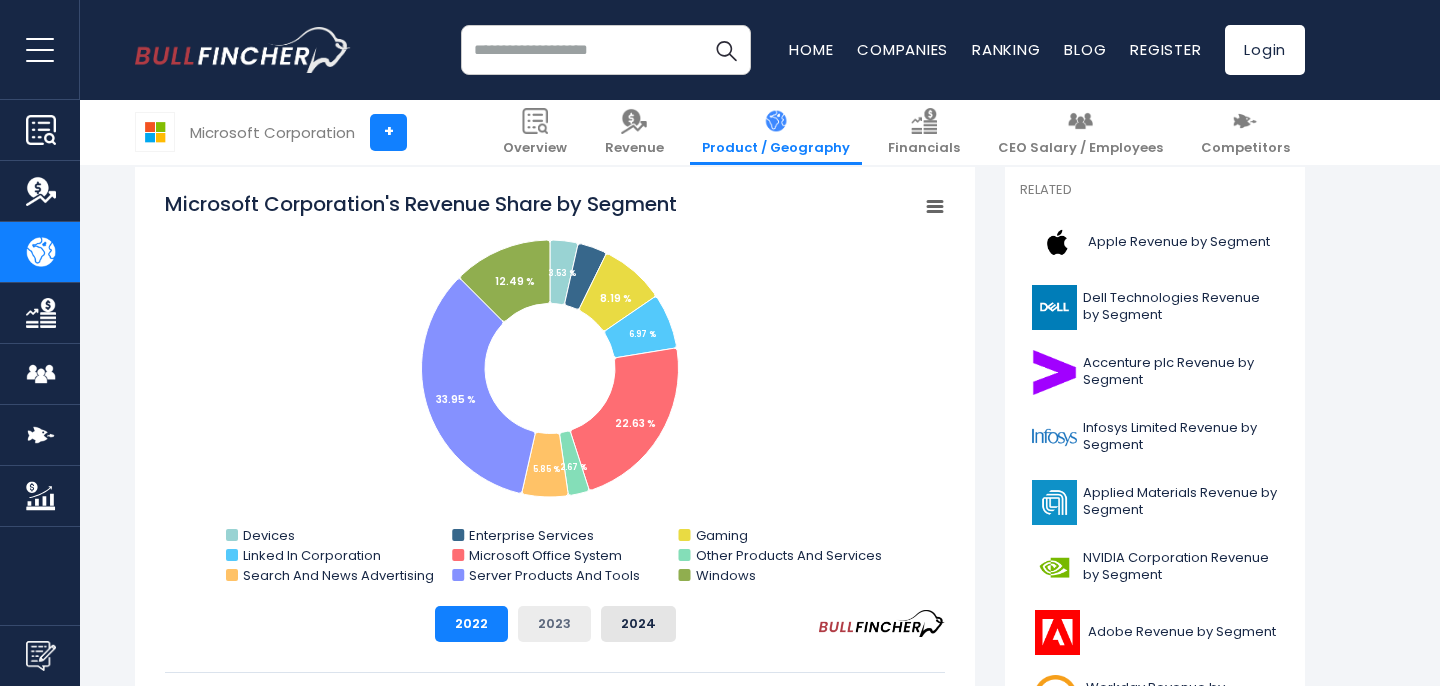 click on "2023" at bounding box center (554, 624) 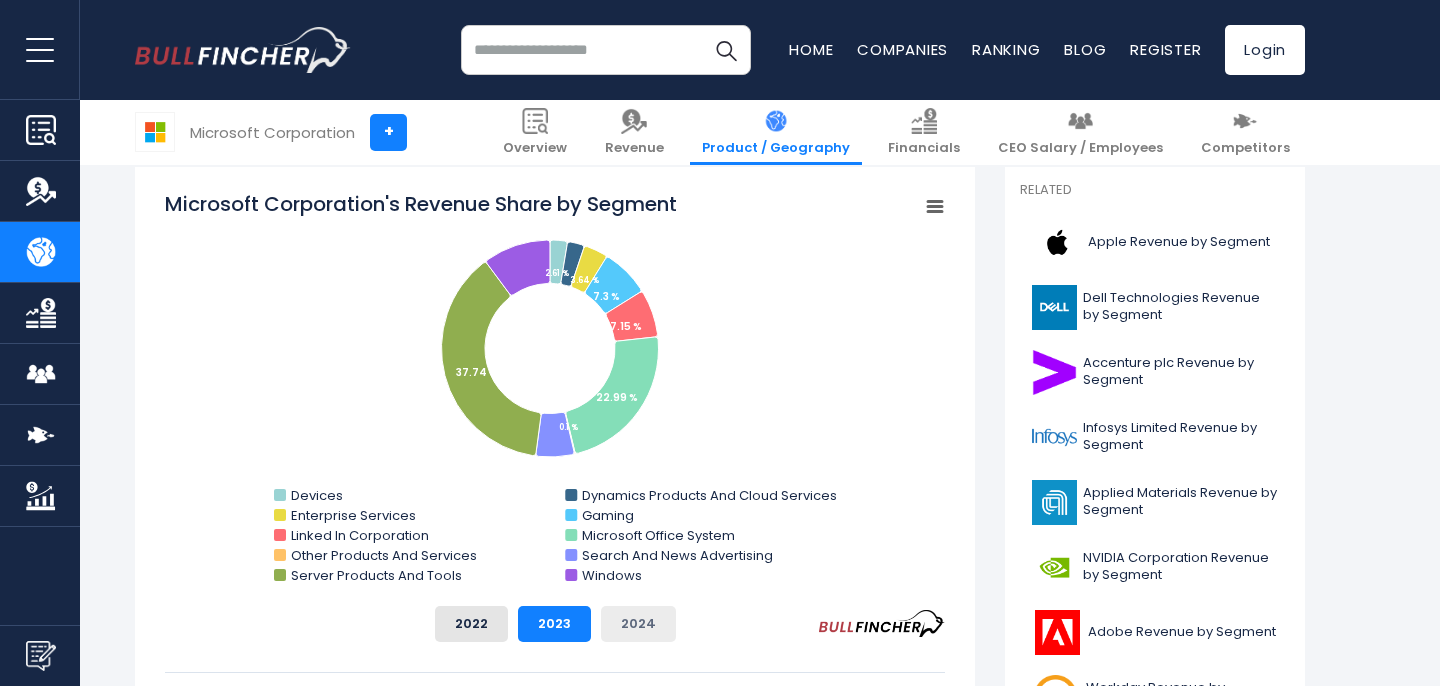 click on "2024" at bounding box center (638, 624) 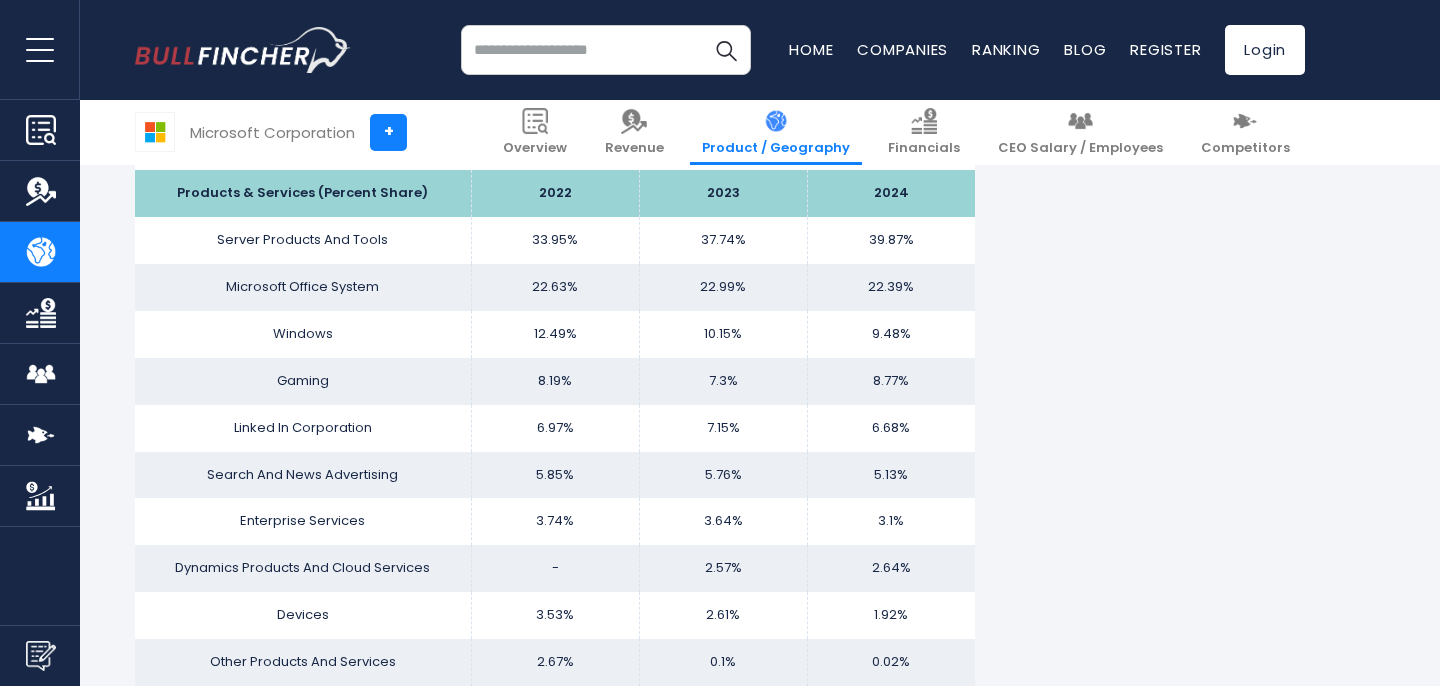 scroll, scrollTop: 1300, scrollLeft: 0, axis: vertical 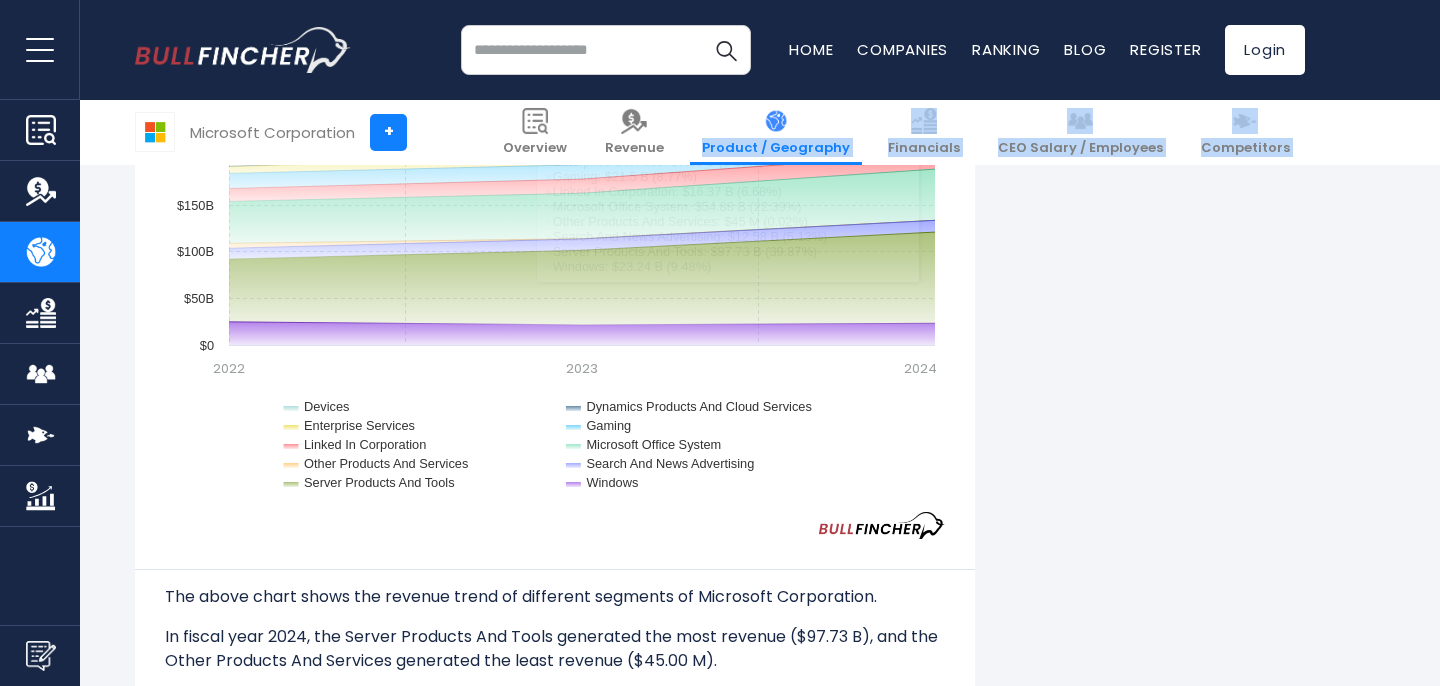 drag, startPoint x: 181, startPoint y: 197, endPoint x: 865, endPoint y: 334, distance: 697.58514 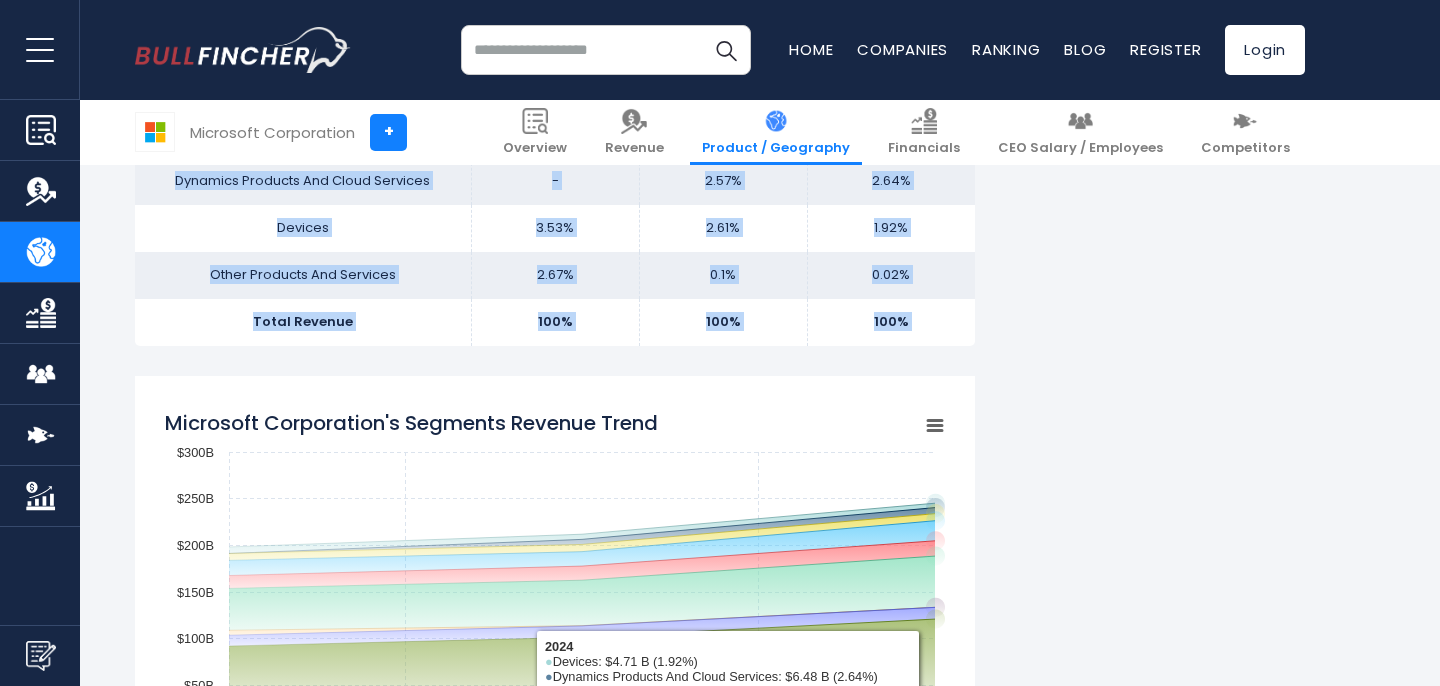 scroll, scrollTop: 1677, scrollLeft: 0, axis: vertical 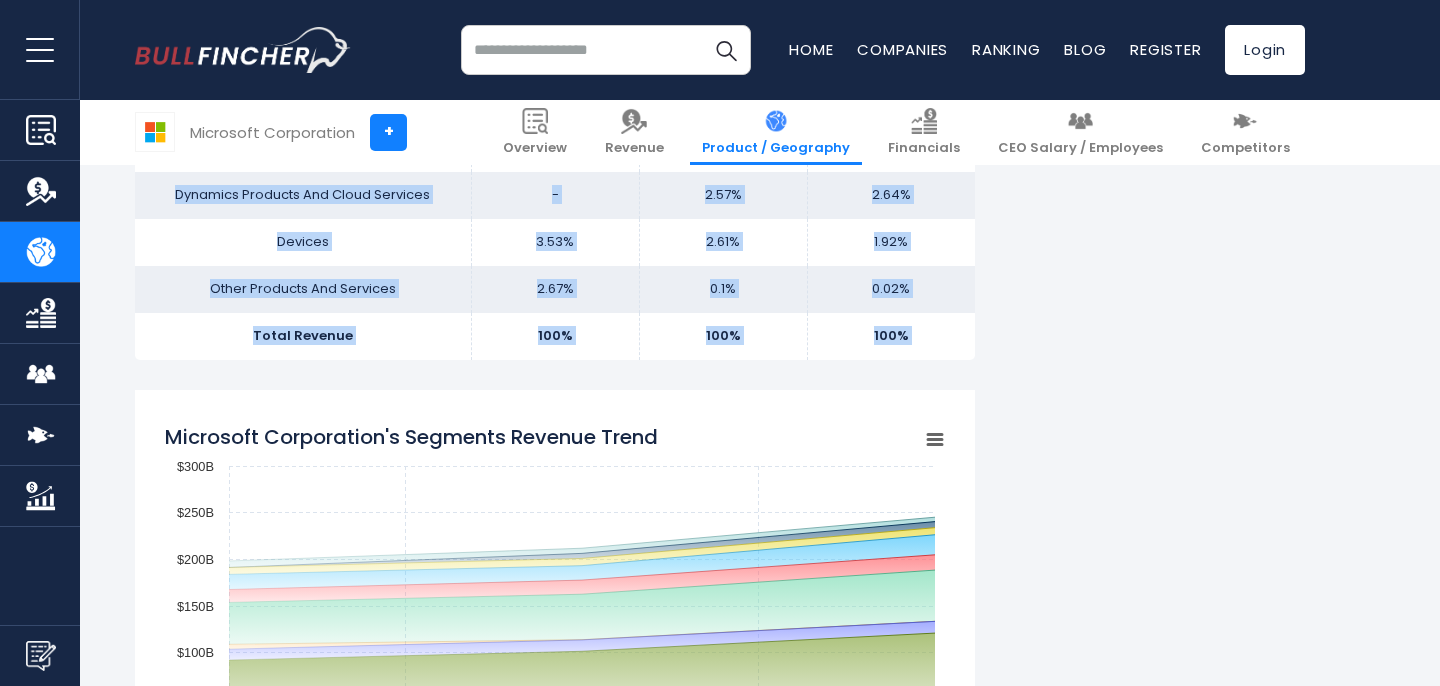 click on "100%" at bounding box center [891, 336] 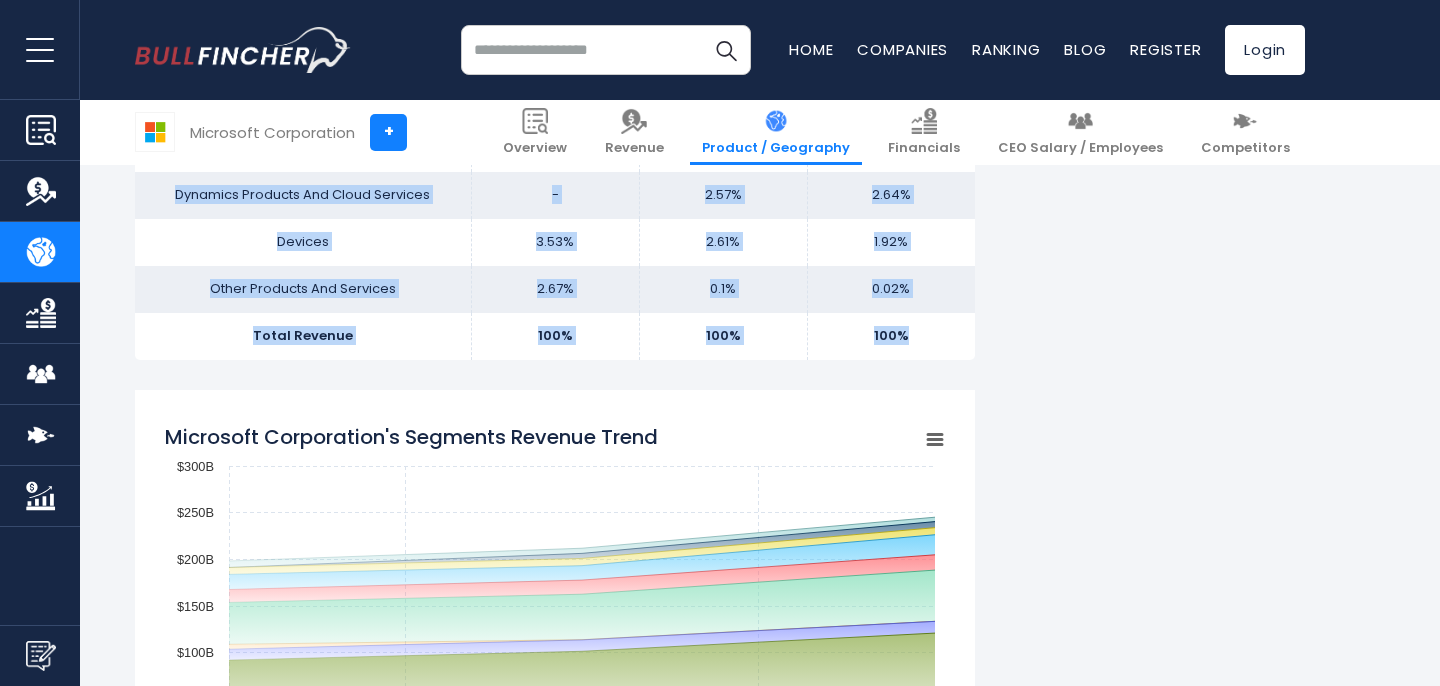 drag, startPoint x: 916, startPoint y: 332, endPoint x: 180, endPoint y: 202, distance: 747.3928 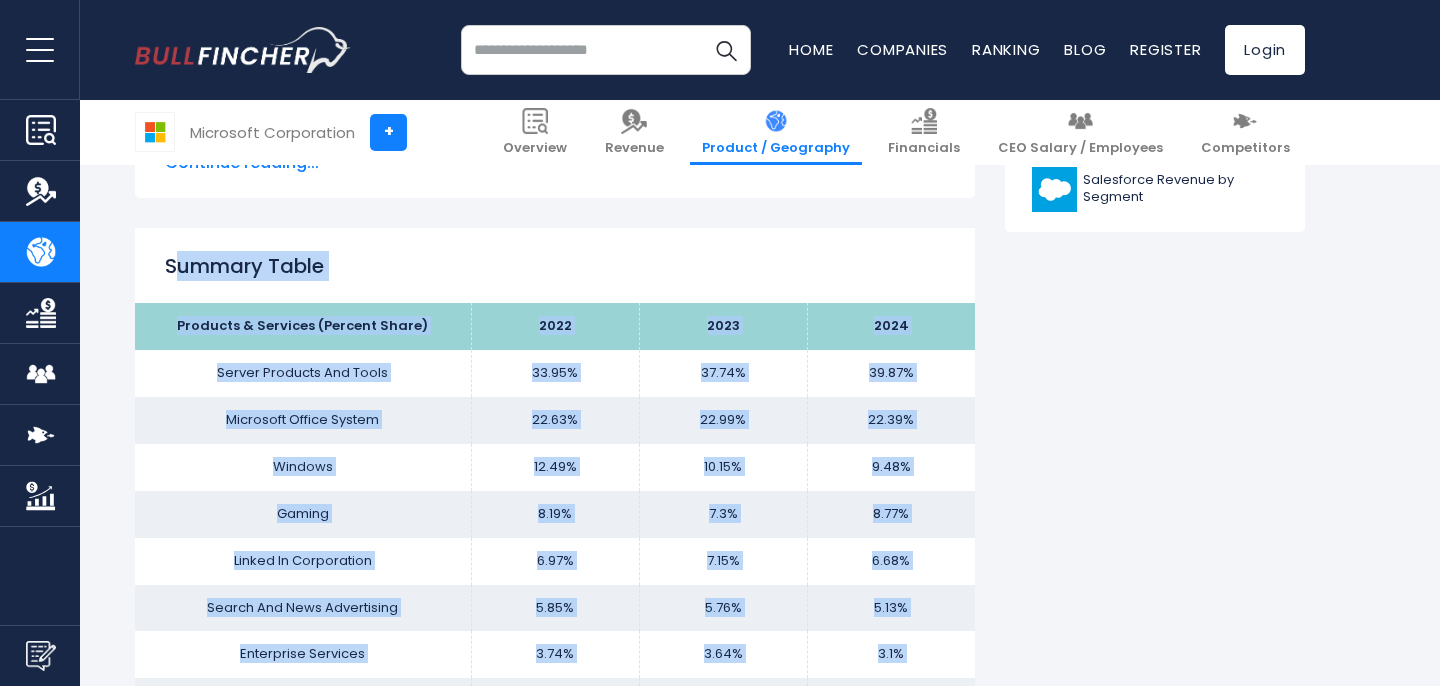 scroll, scrollTop: 1169, scrollLeft: 0, axis: vertical 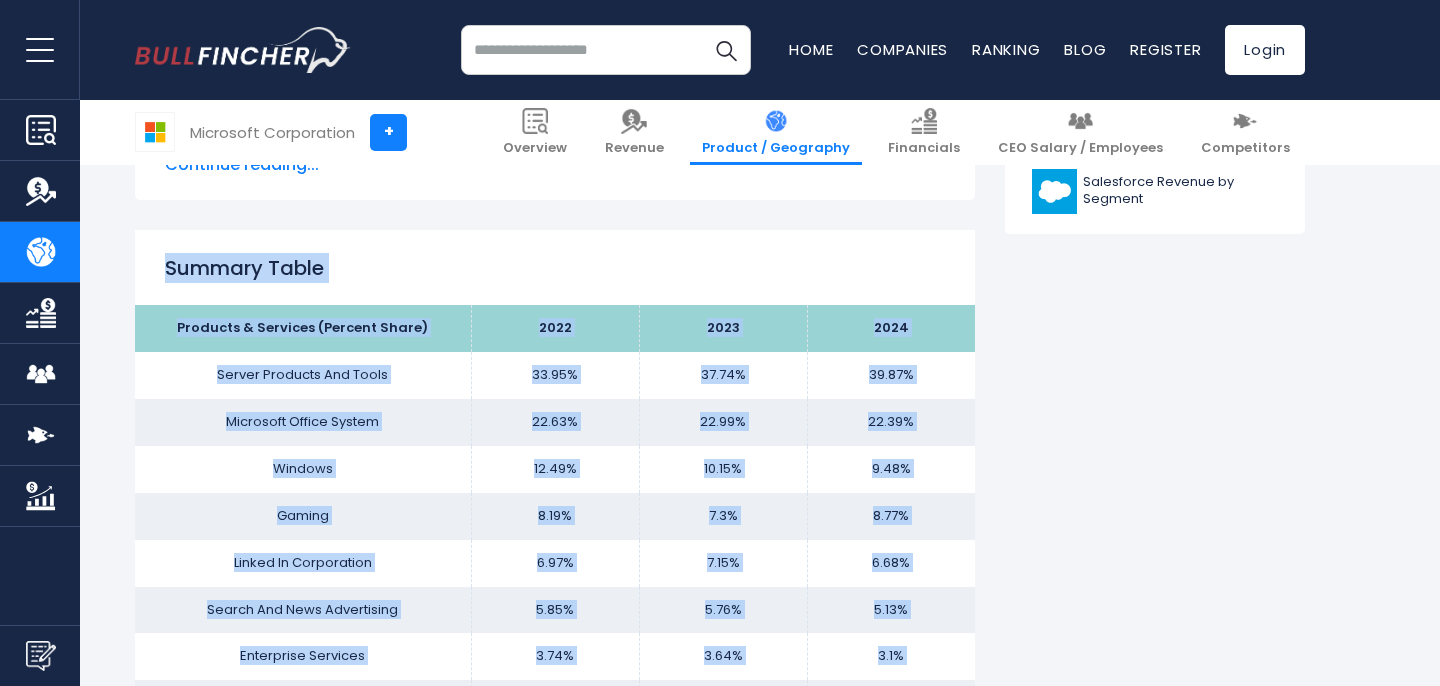 copy on "Summary Table
Products & Services (Percent Share)
2022
2023
2024
Server Products And Tools
33.95%
37.74%
39.87%
Microsoft Office System
22.63%
..." 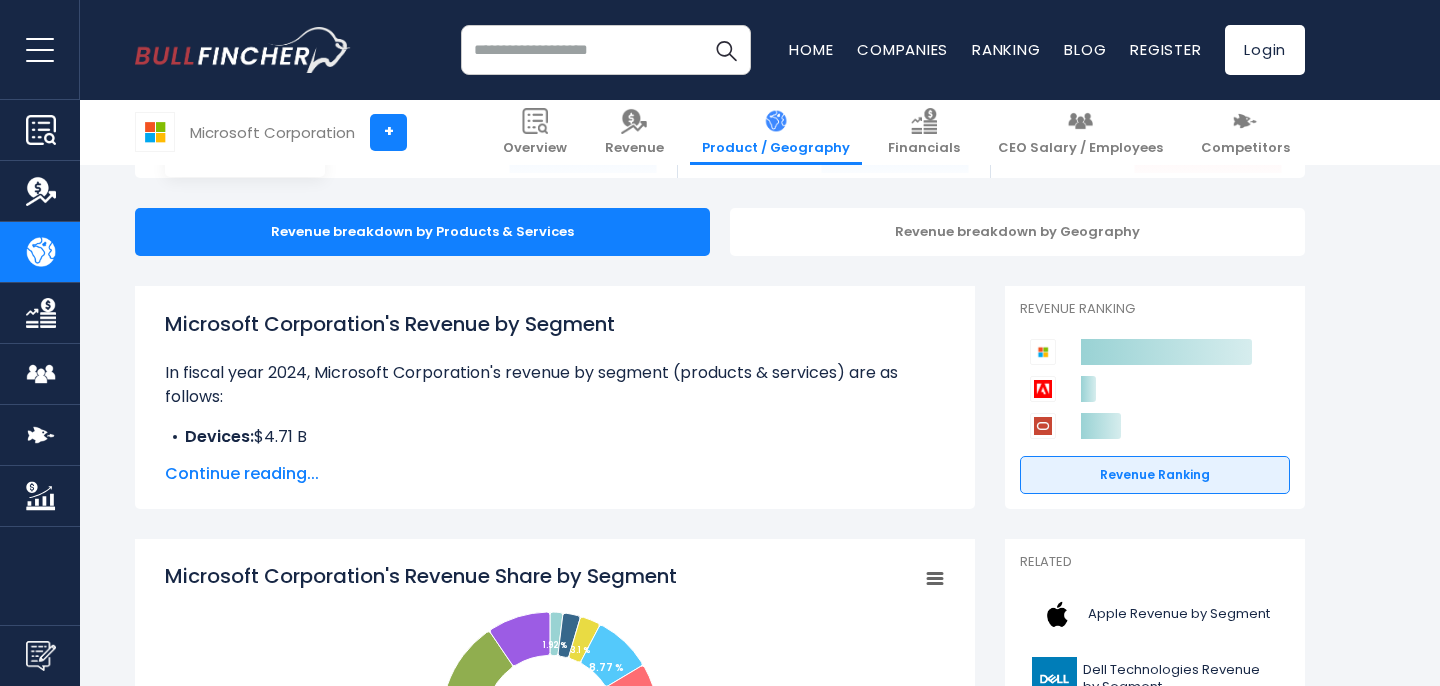 scroll, scrollTop: 227, scrollLeft: 0, axis: vertical 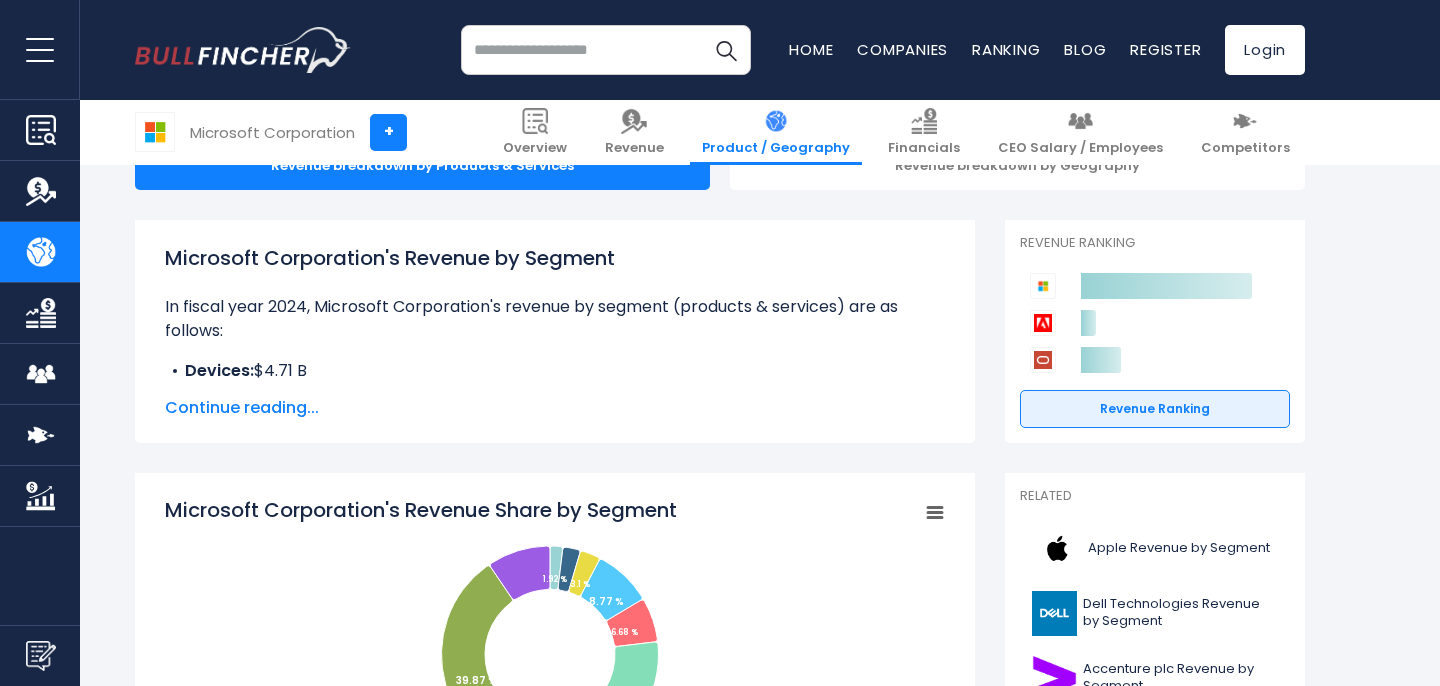 click on "Microsoft Corporation's Revenue by Segment" at bounding box center [555, 258] 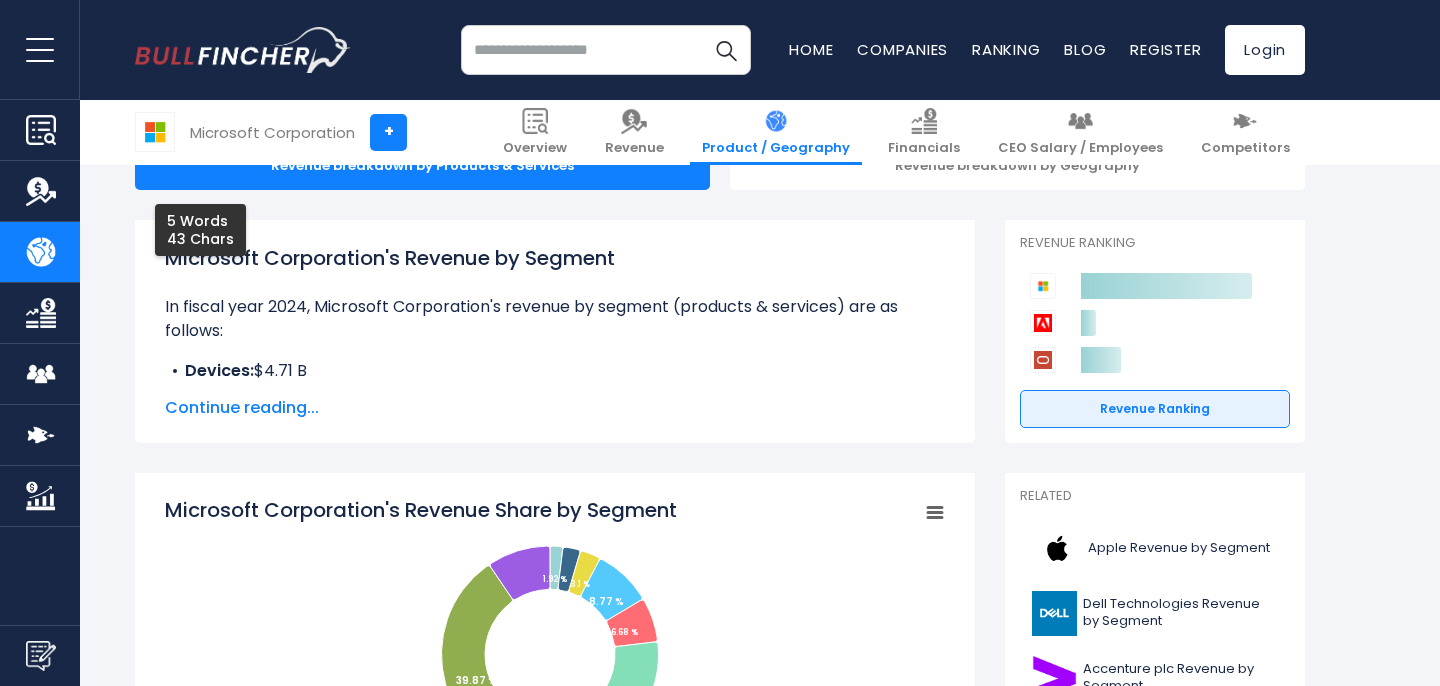 copy on "Microsoft Corporation's Revenue by Segment" 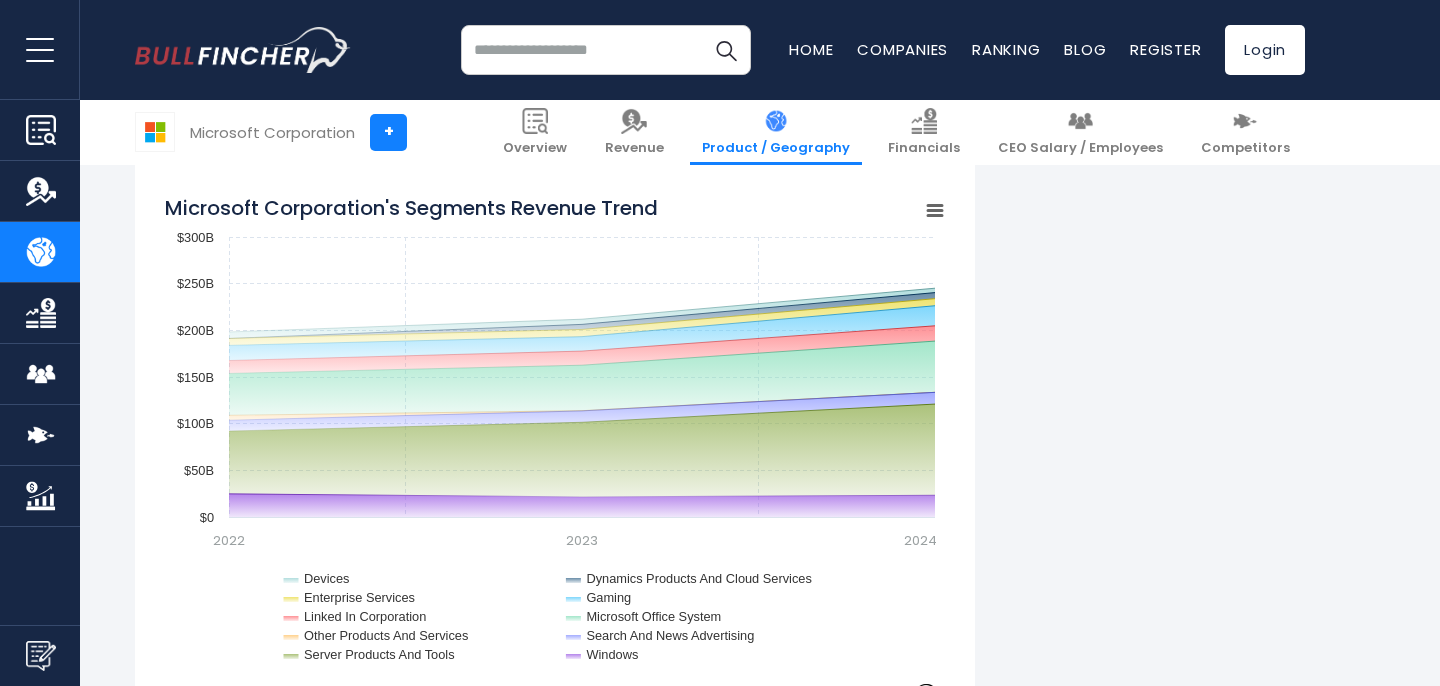 scroll, scrollTop: 1898, scrollLeft: 0, axis: vertical 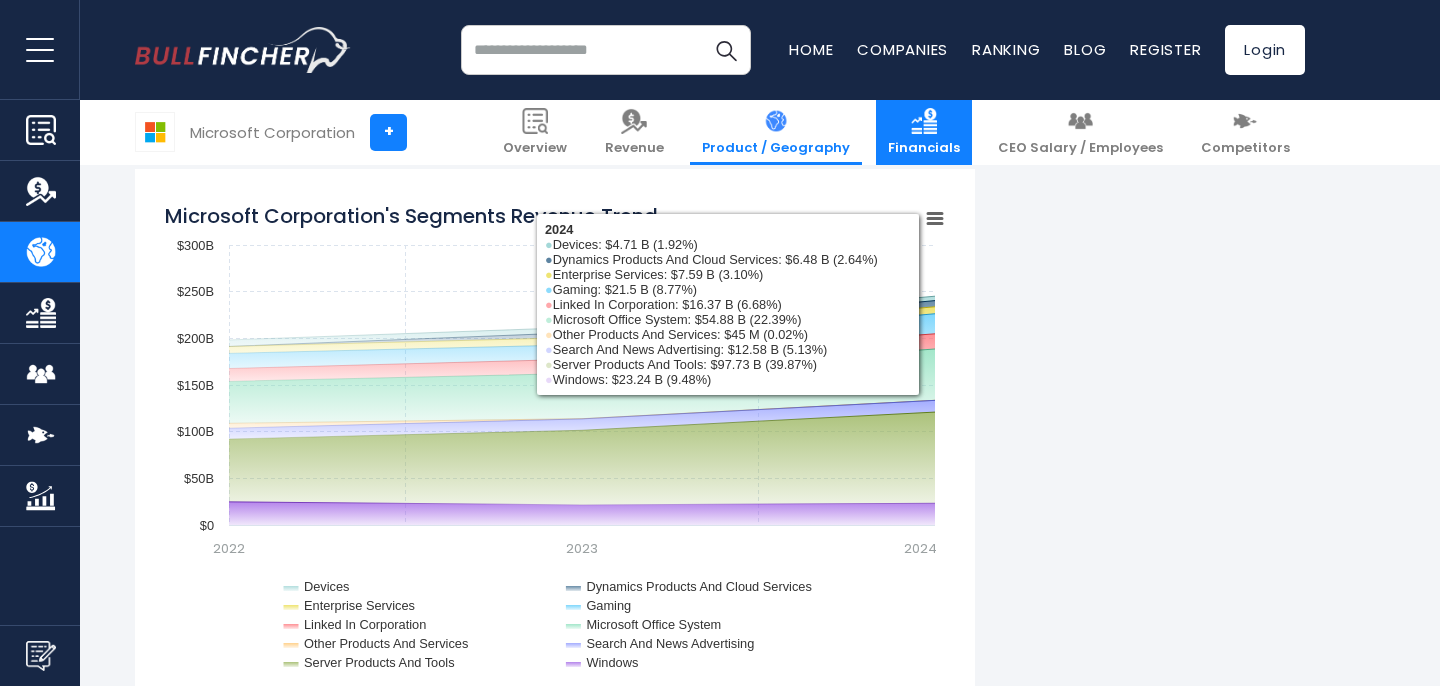 click on "Financials" at bounding box center (924, 148) 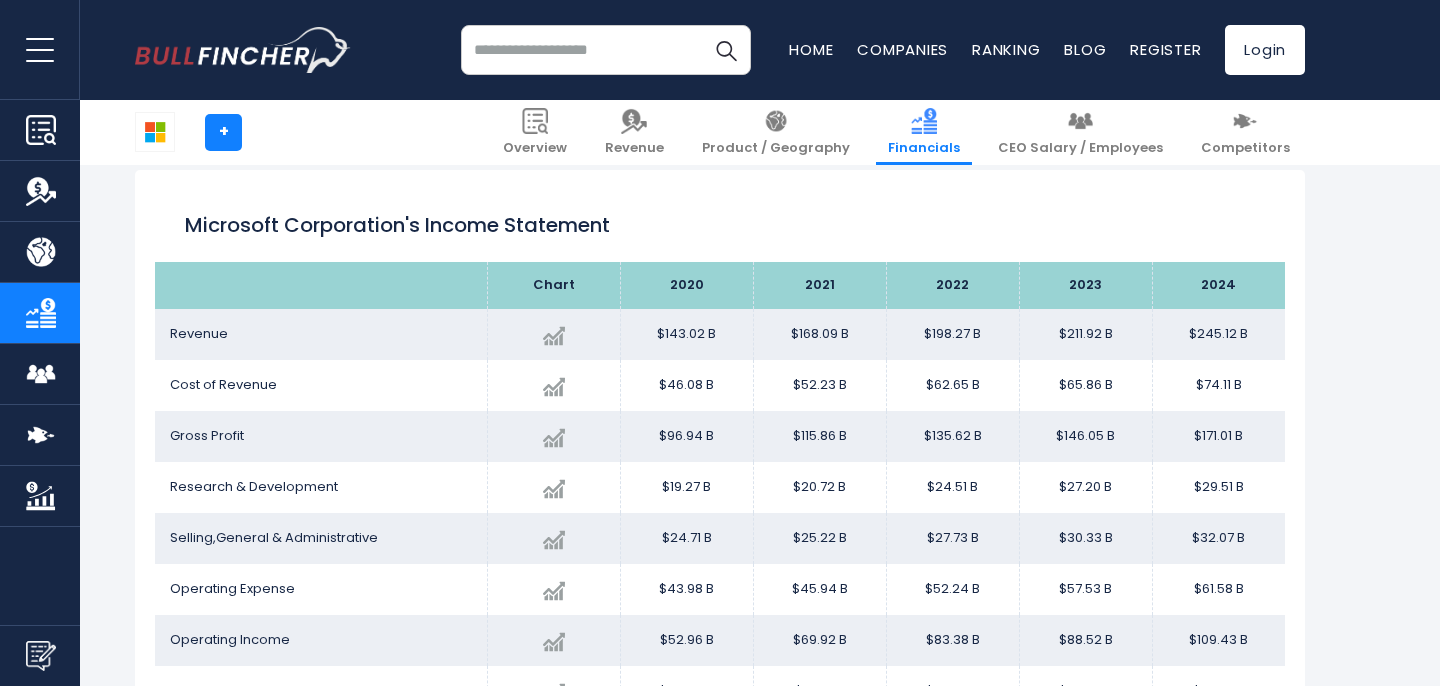 scroll, scrollTop: 1083, scrollLeft: 0, axis: vertical 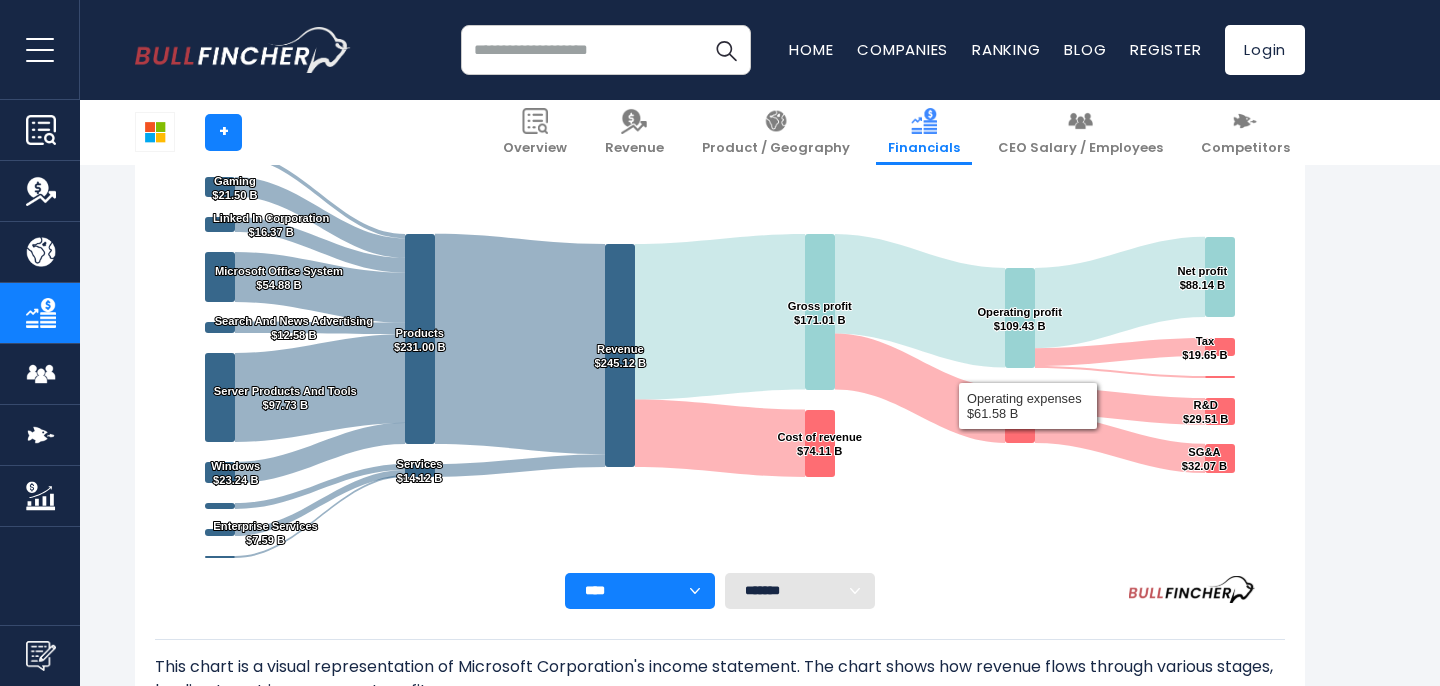 click on "**** **** **** **** **** ****" at bounding box center (640, 591) 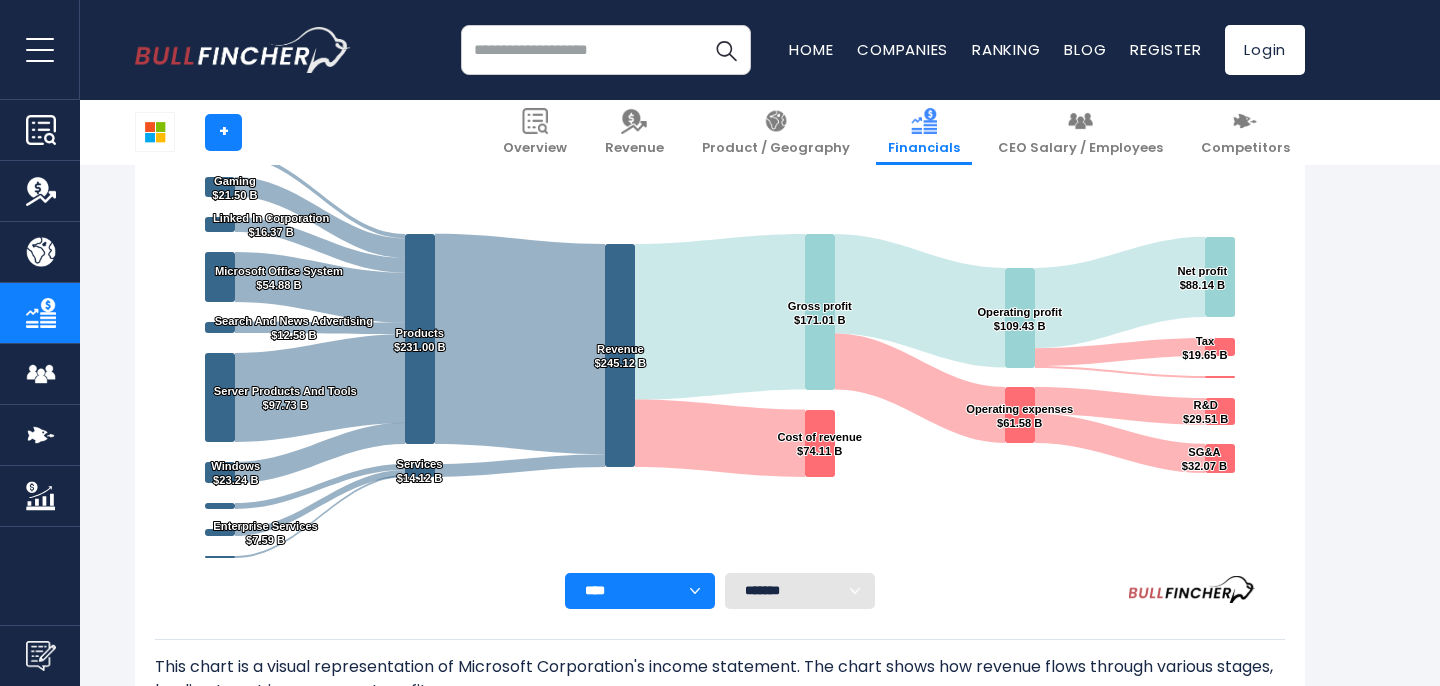 click on "*******
**
**
**
**" at bounding box center (800, 591) 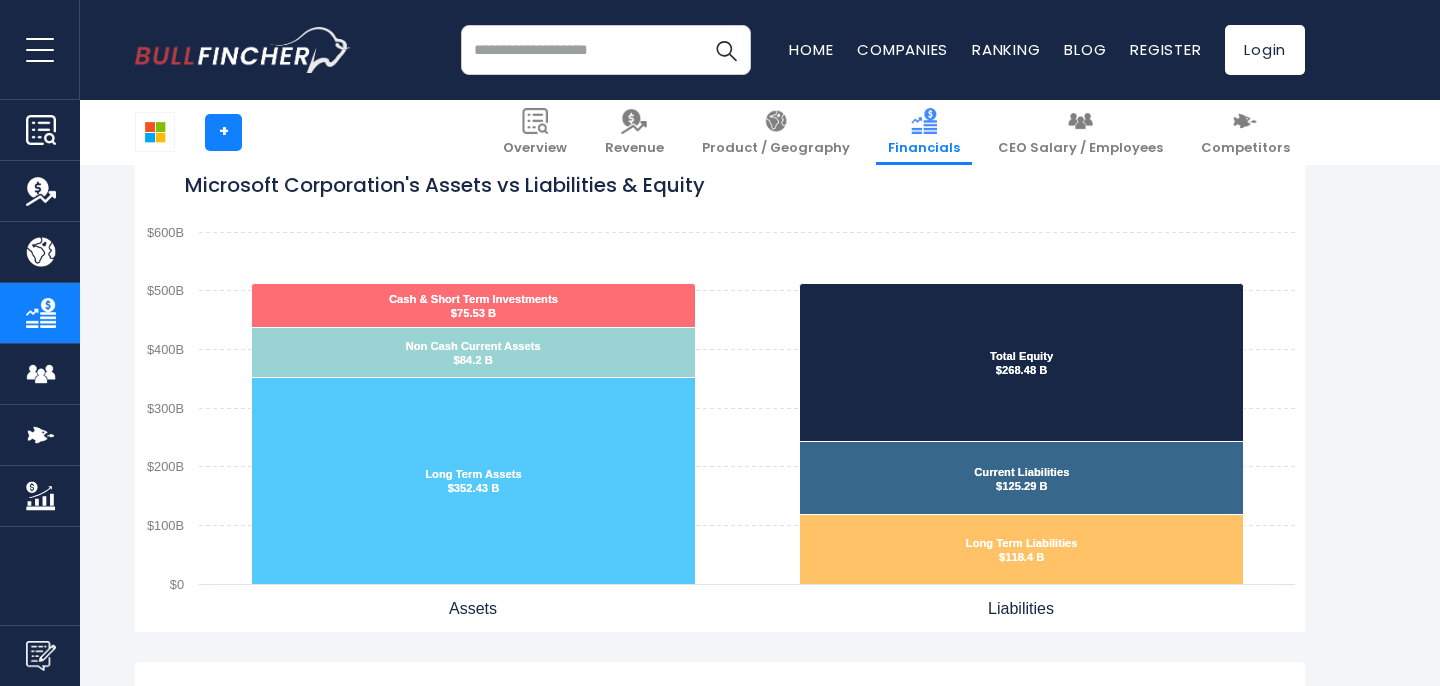scroll, scrollTop: 1701, scrollLeft: 0, axis: vertical 